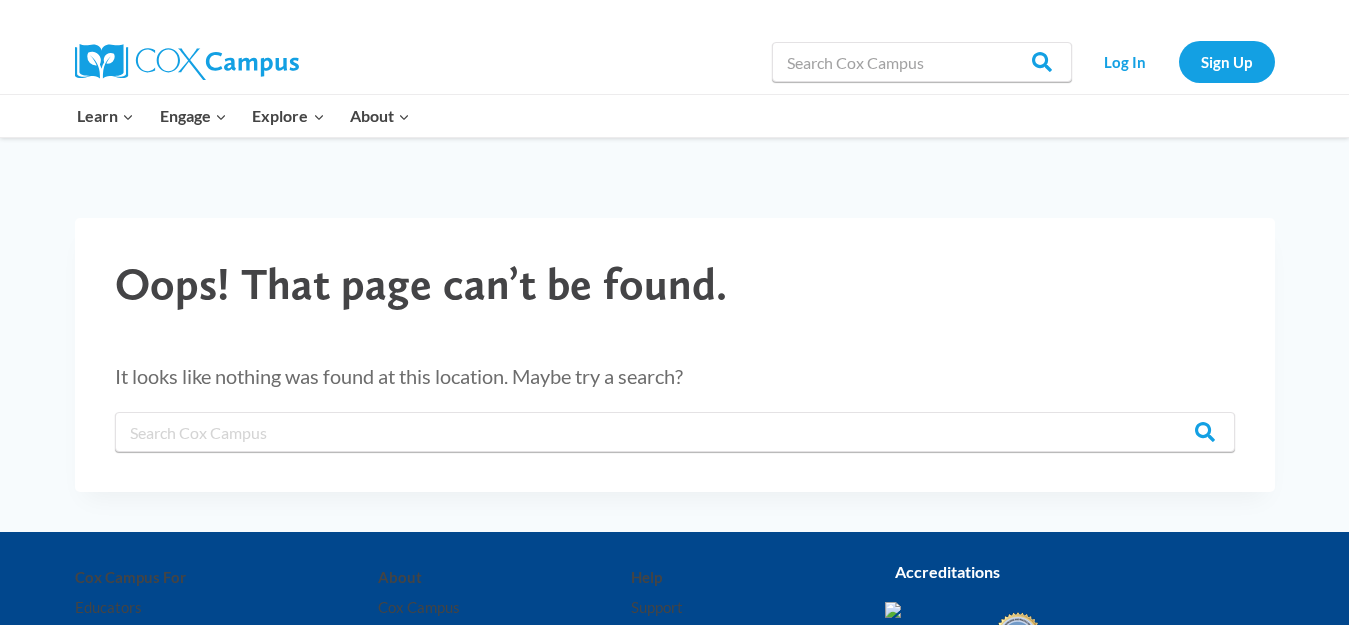 scroll, scrollTop: 0, scrollLeft: 0, axis: both 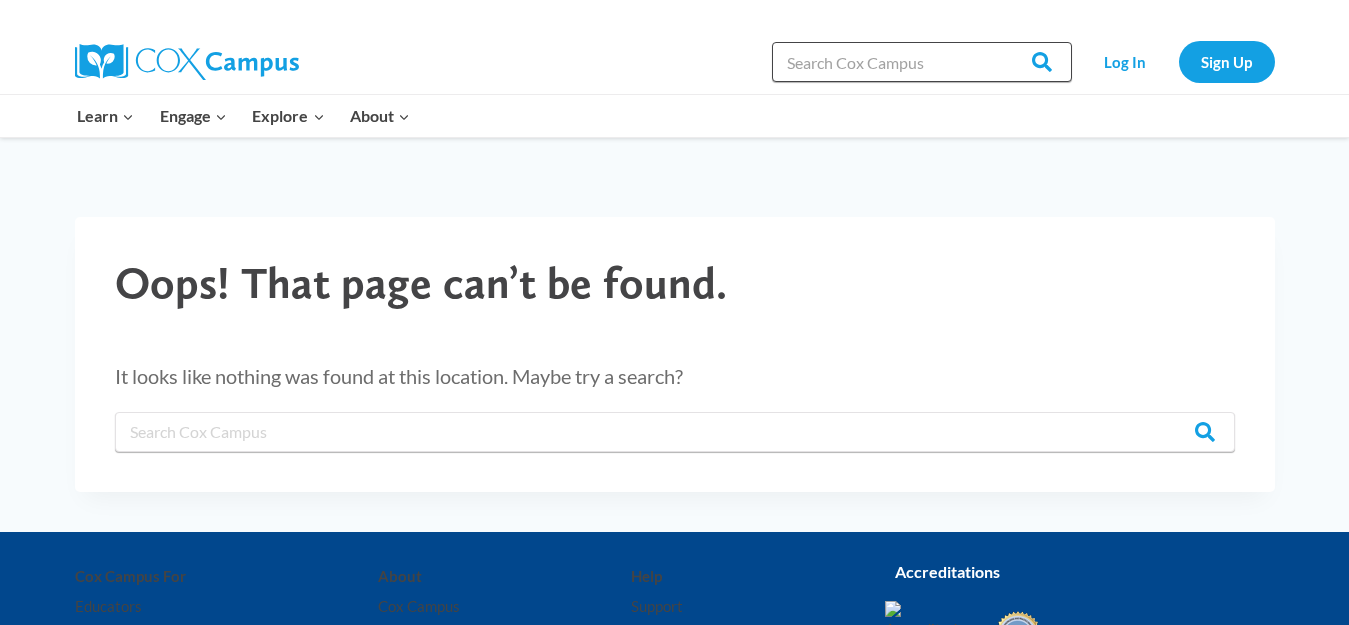 click on "Search in https://coxcampus.org/" at bounding box center [922, 62] 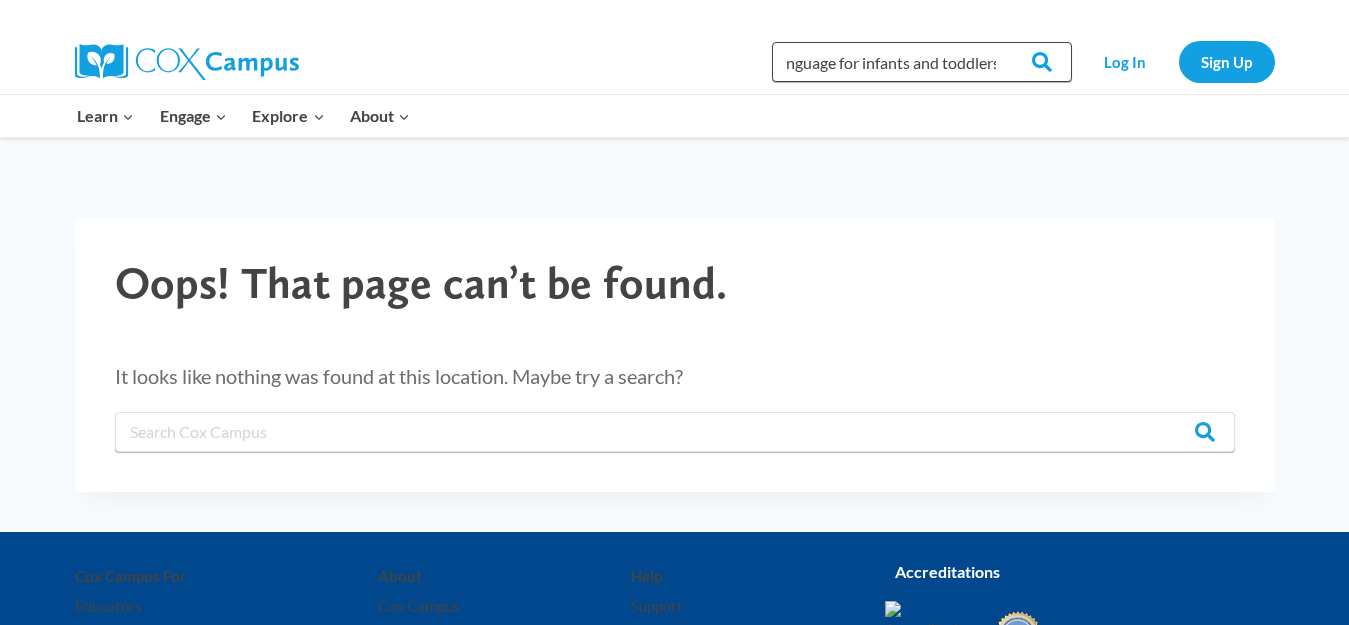 scroll, scrollTop: 0, scrollLeft: 20, axis: horizontal 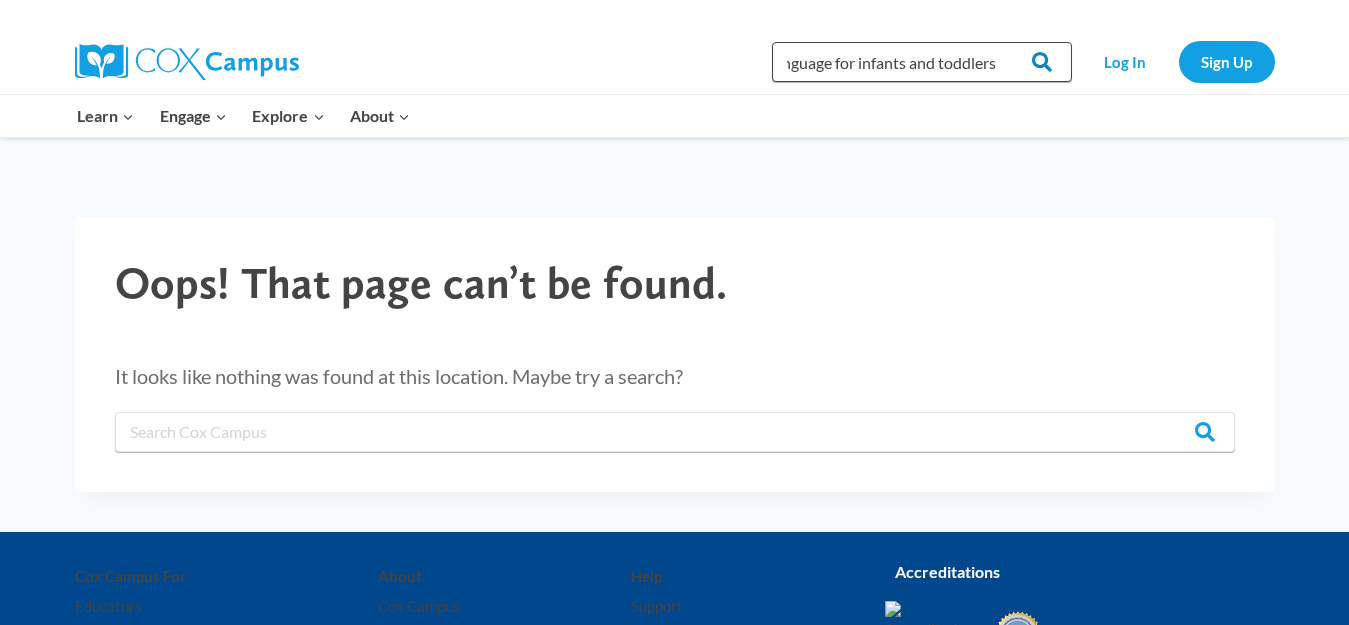 type on "language for infants and toddlers" 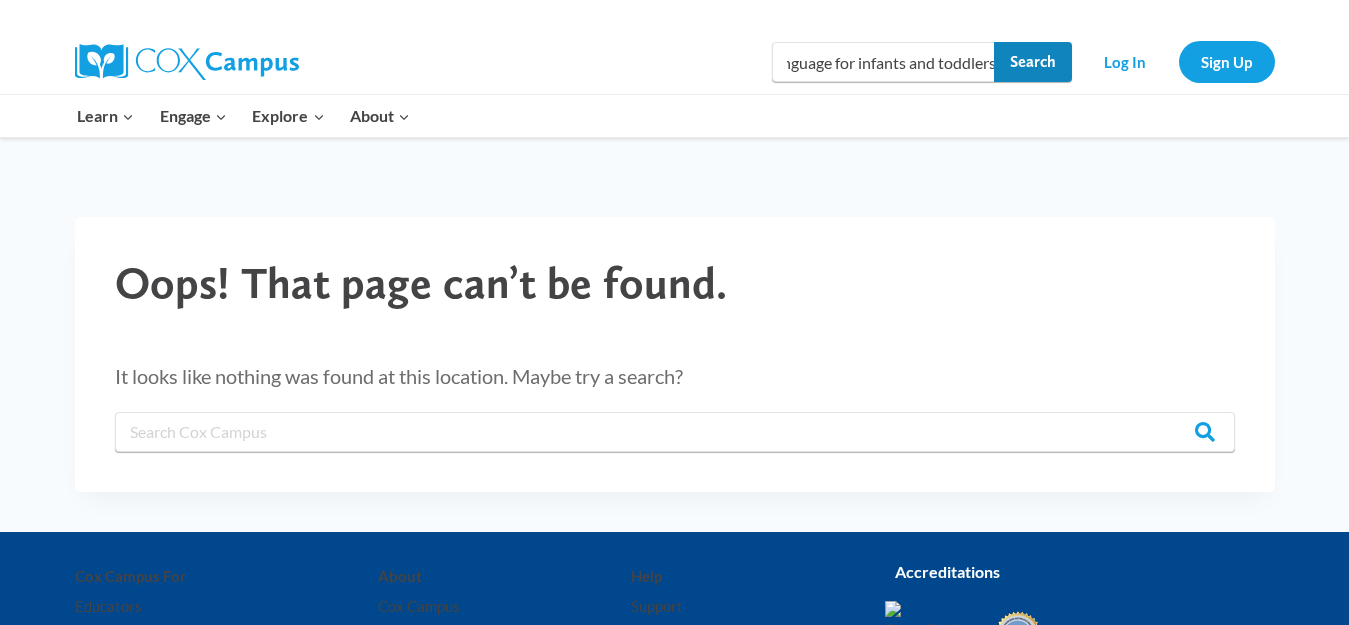 click on "Search" at bounding box center (1033, 62) 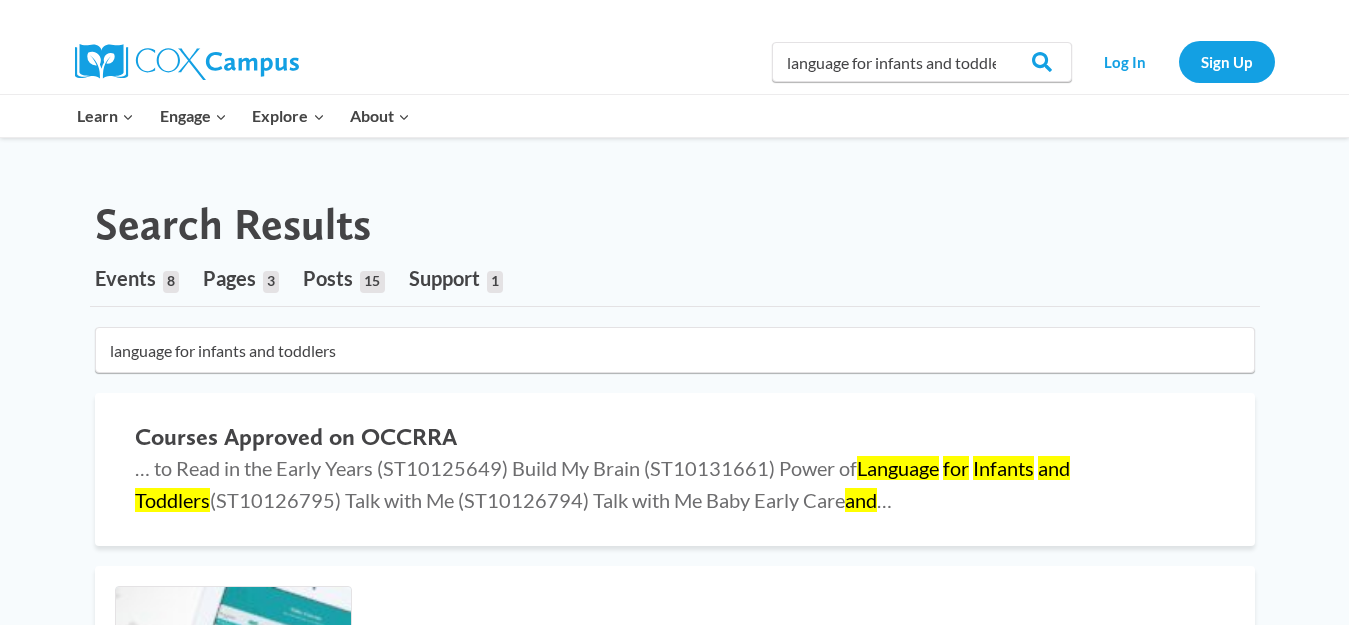 scroll, scrollTop: 0, scrollLeft: 0, axis: both 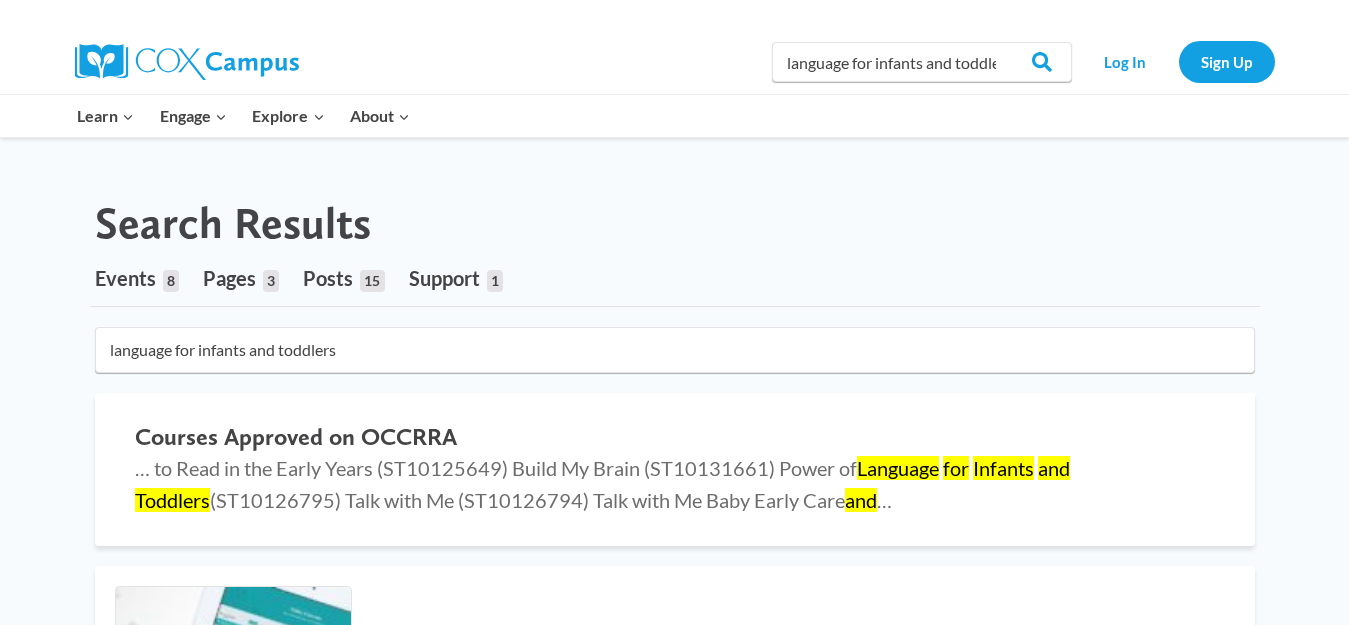 click on "Search Results
Events 8 Pages 3 Posts 15 Support 1
25 results found in 3ms
language for infants and toddlers
Courses Approved on OCCRRA
… to Read in the Early Years (ST10125649)
Build My Brain (ST10131661)
Power of  Language   for   Infants   and   Toddlers  (ST10126795)
Talk with Me (ST10126794)
Talk with Me Baby Early Care  and  …
Earn GA Decal Bright From The Start Credits Early!
Language   for   Infants   and   Toddlers
Winter time TIPS Reads  for   Infants   and   Toddlers
…  for  Everyone!
Multicultural Booklist  for   Infants   and   Toddlers and infants" at bounding box center (674, 2862) 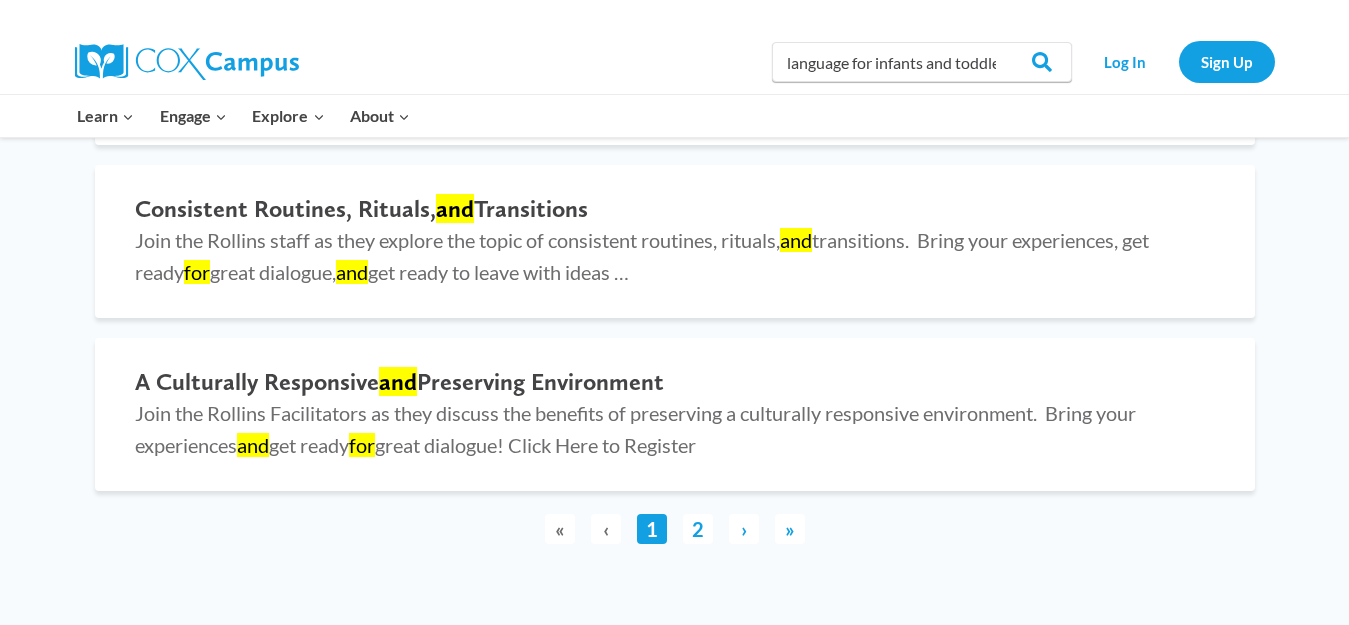 scroll, scrollTop: 5000, scrollLeft: 0, axis: vertical 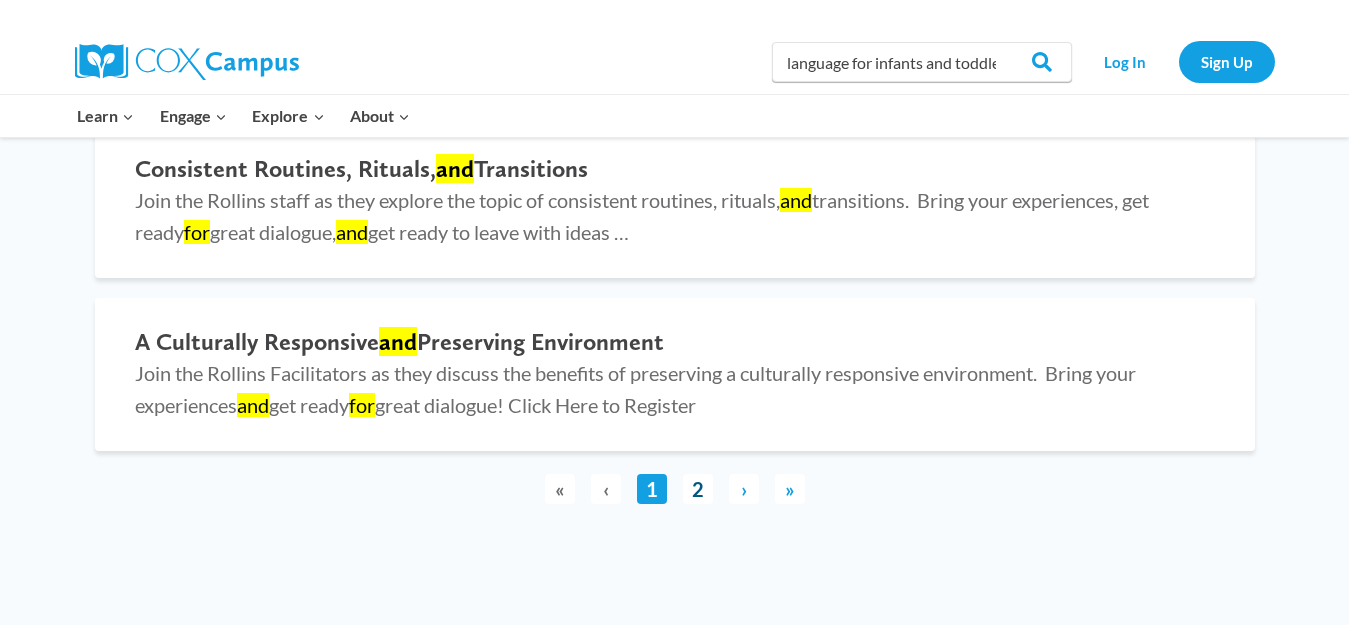click on "2" at bounding box center [698, 489] 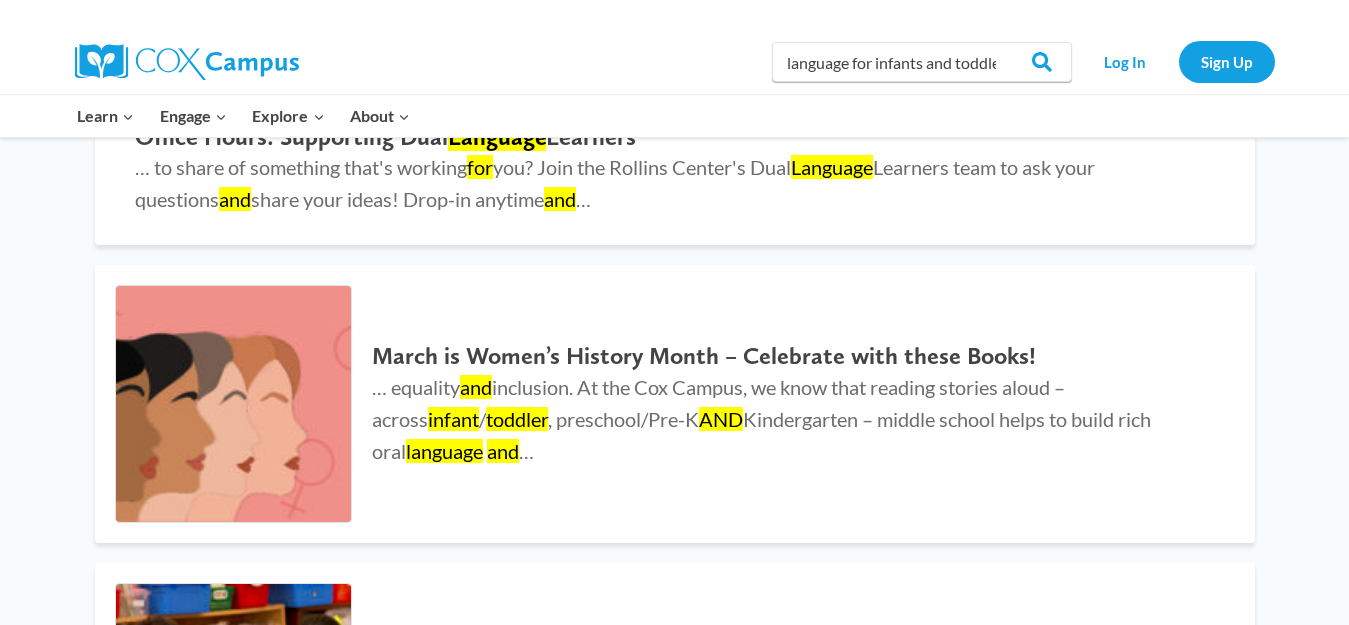 scroll, scrollTop: 0, scrollLeft: 0, axis: both 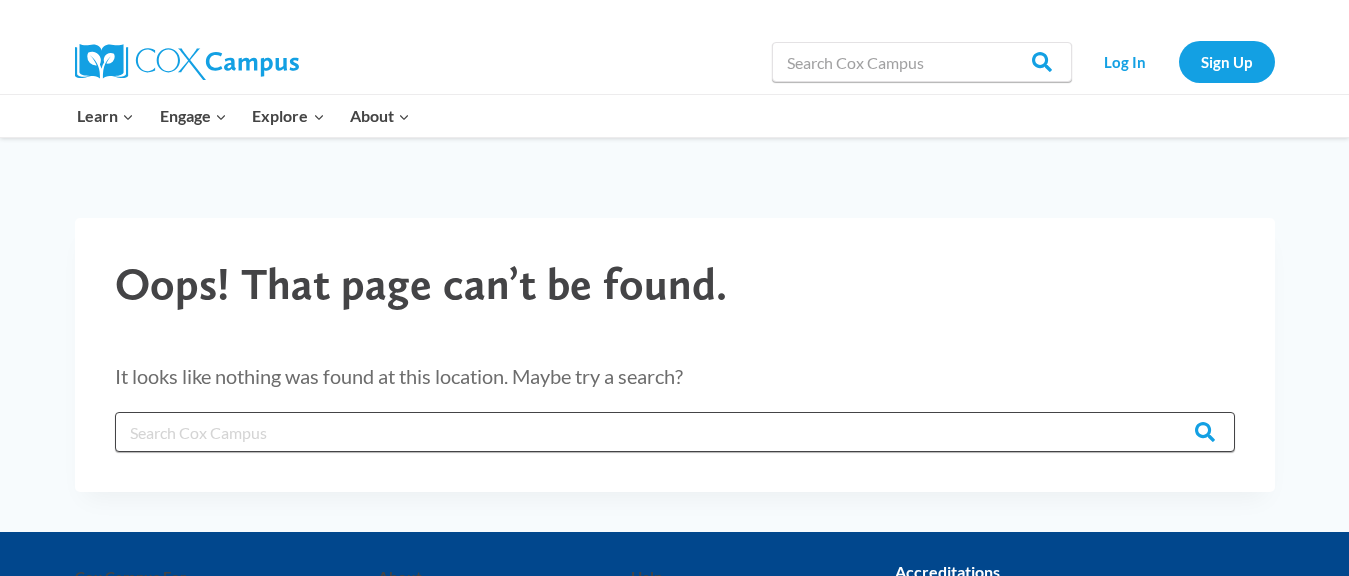 drag, startPoint x: 0, startPoint y: 0, endPoint x: 994, endPoint y: 426, distance: 1081.4398 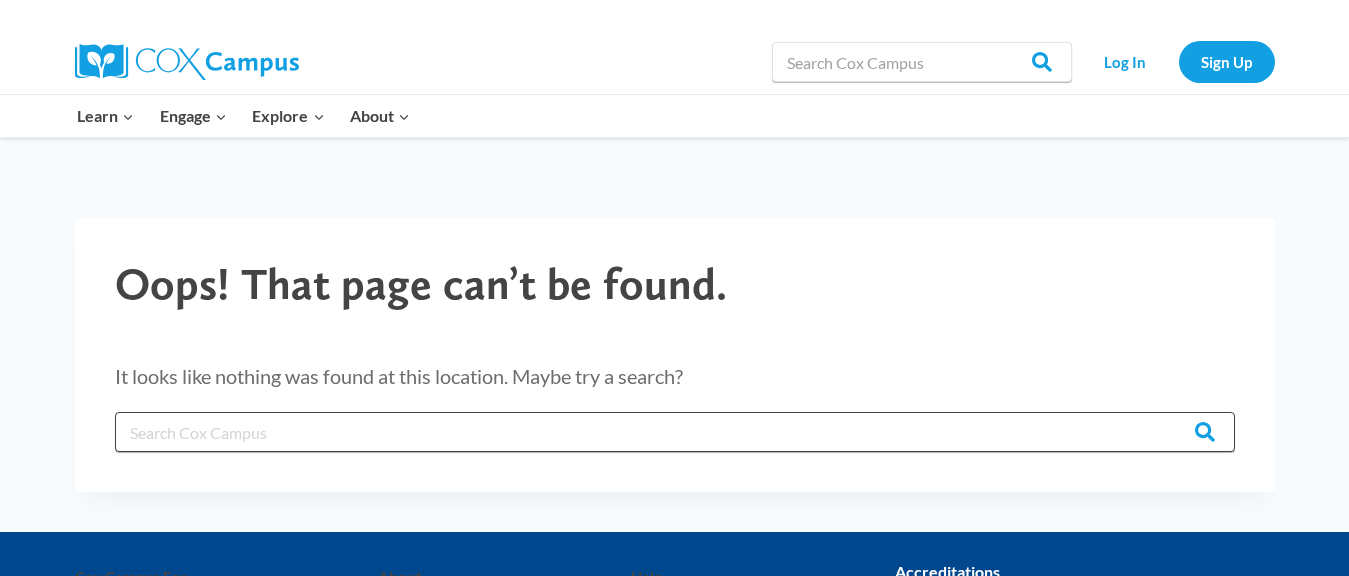 click on "Search in https://coxcampus.org/" at bounding box center (675, 432) 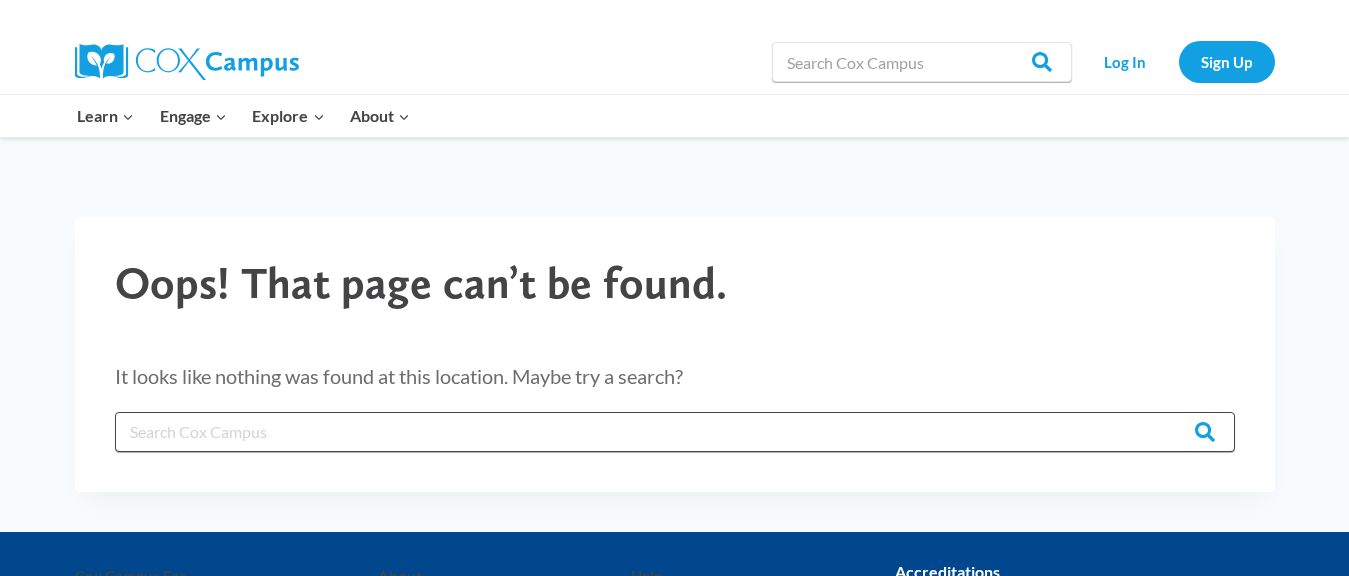 scroll, scrollTop: 0, scrollLeft: 0, axis: both 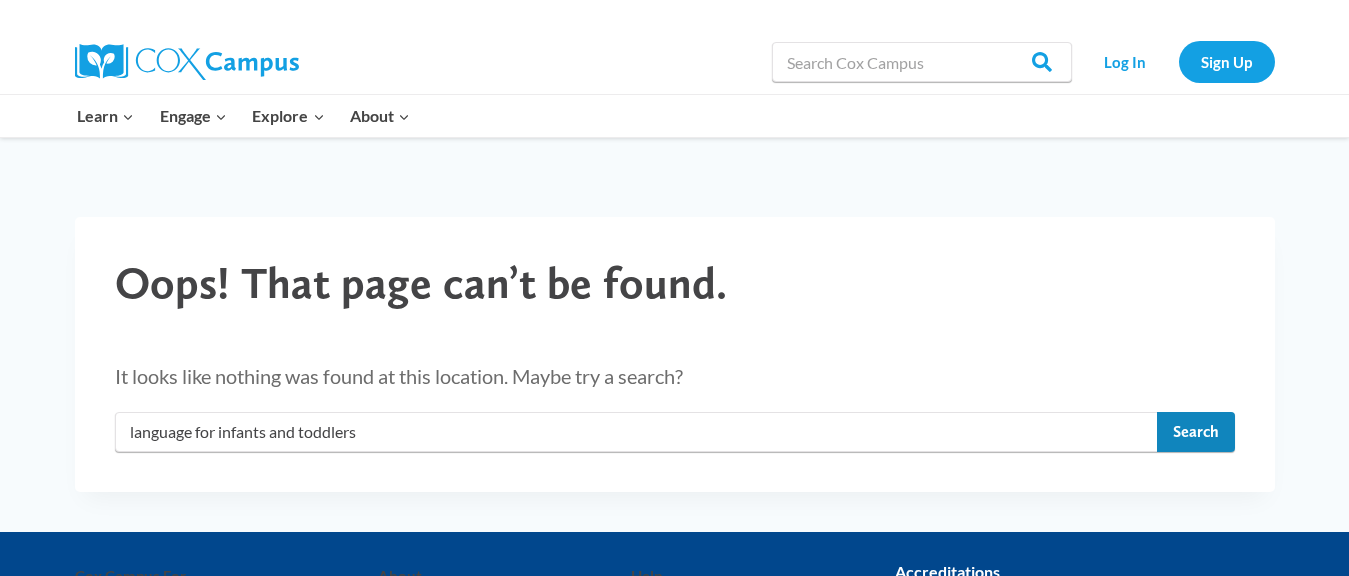click on "Search" at bounding box center (1196, 432) 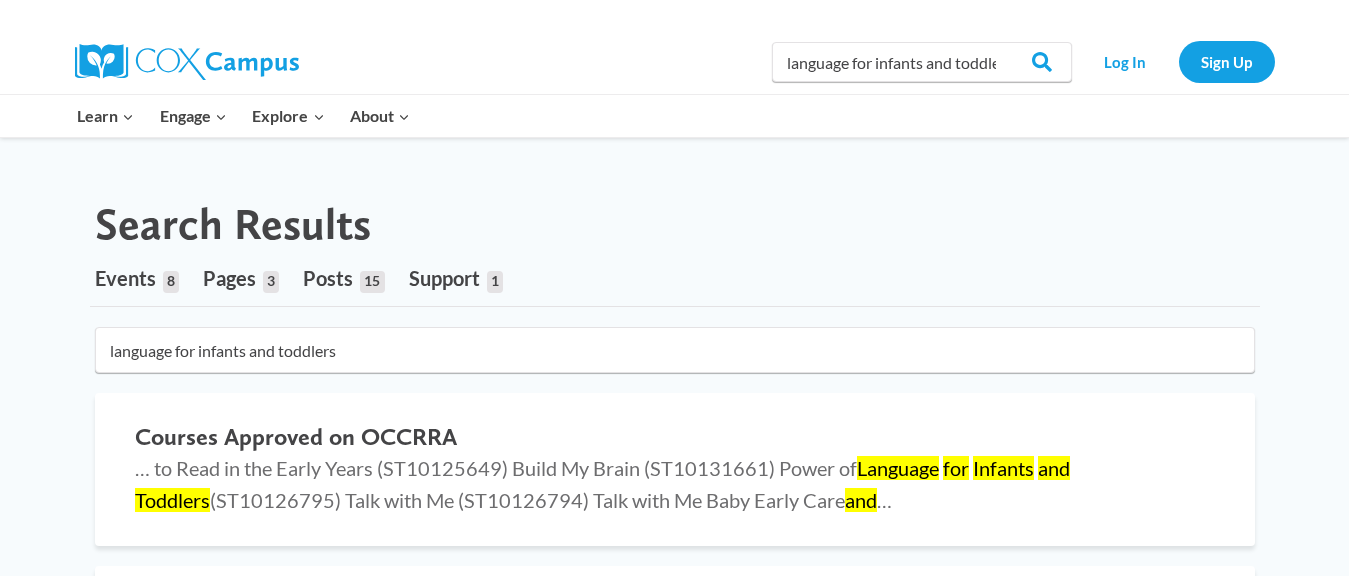 scroll, scrollTop: 0, scrollLeft: 0, axis: both 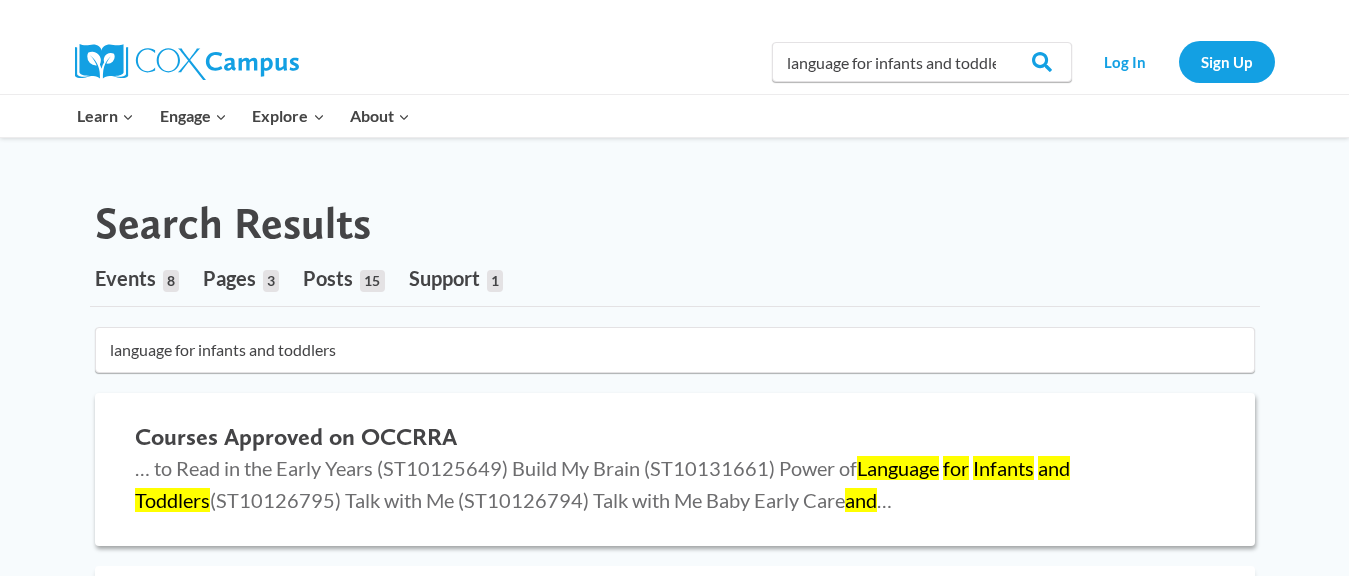 click on "… to Read in the Early Years (ST10125649)
Build My Brain (ST10131661)
Power of  Language   for   Infants   and   Toddlers  (ST10126795)
Talk with Me (ST10126794)
Talk with Me Baby Early Care  and  …" at bounding box center (602, 484) 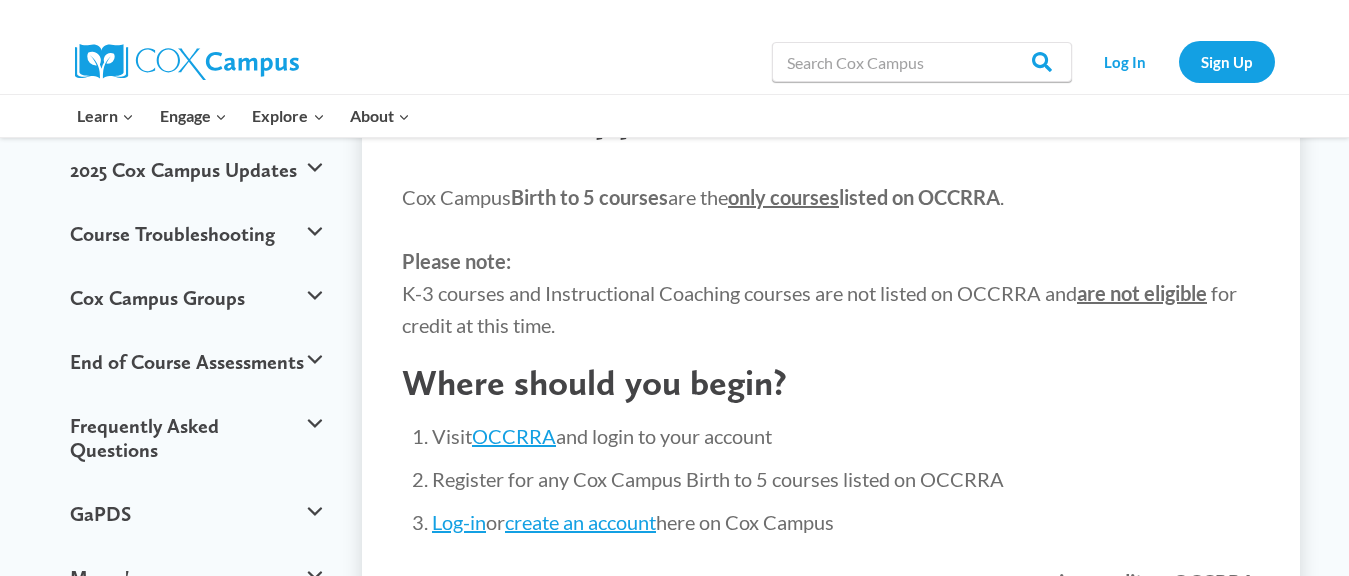 scroll, scrollTop: 200, scrollLeft: 0, axis: vertical 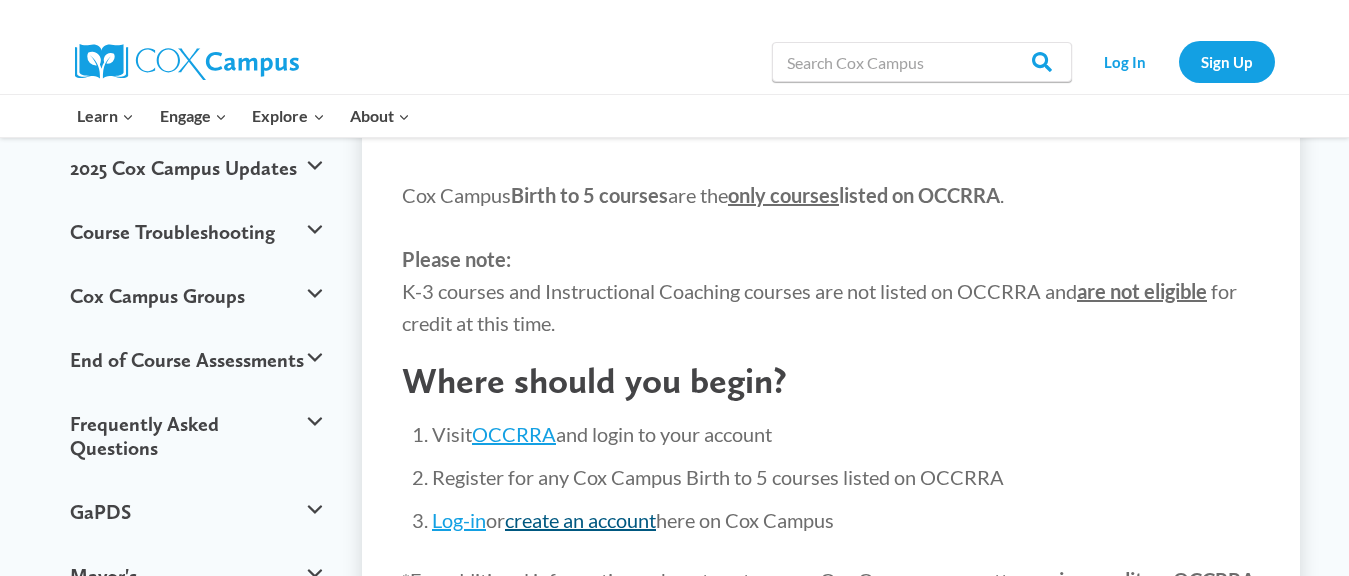 click on "create an account" at bounding box center (580, 520) 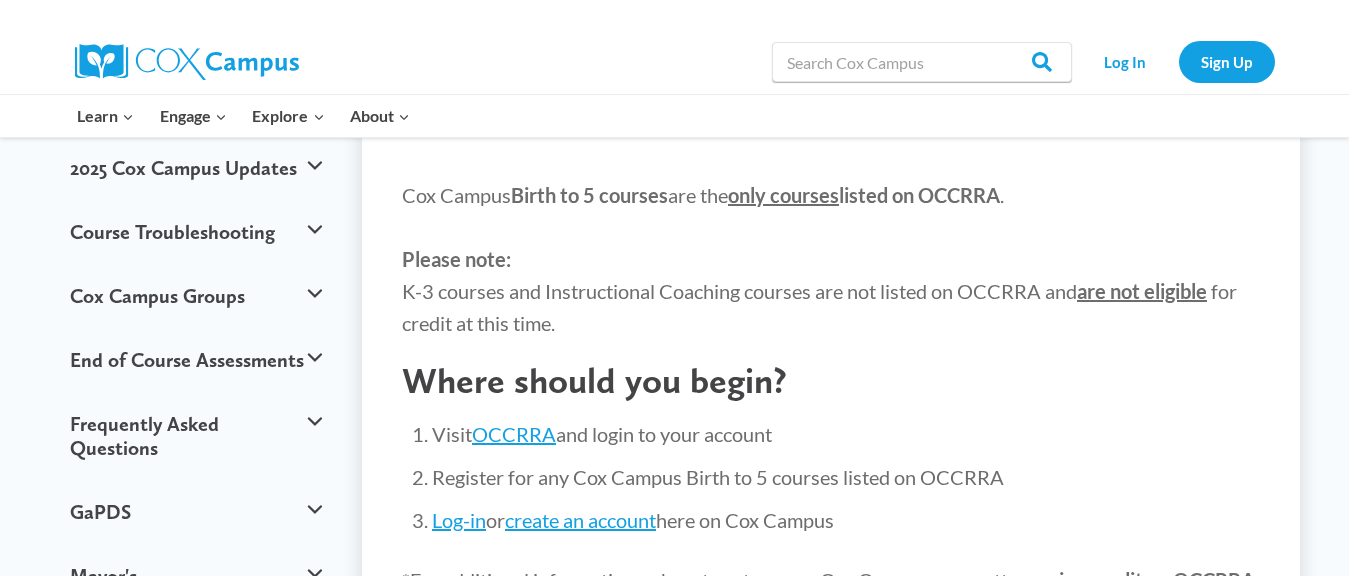 click on "Click Here" at bounding box center [462, 638] 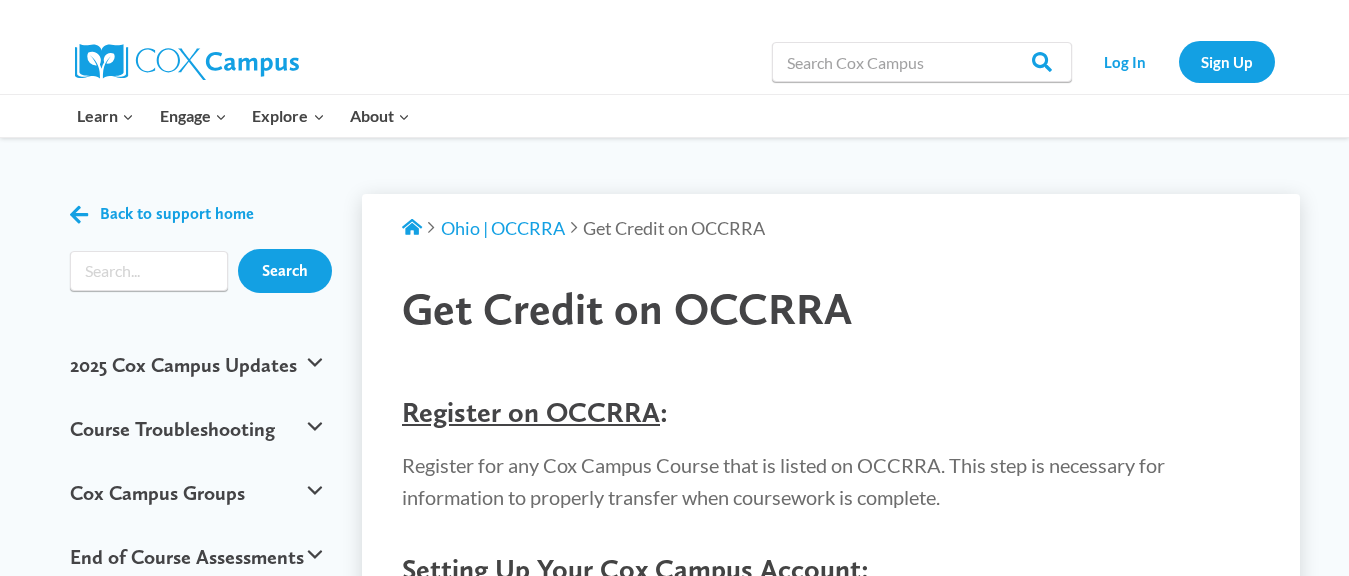 scroll, scrollTop: 0, scrollLeft: 0, axis: both 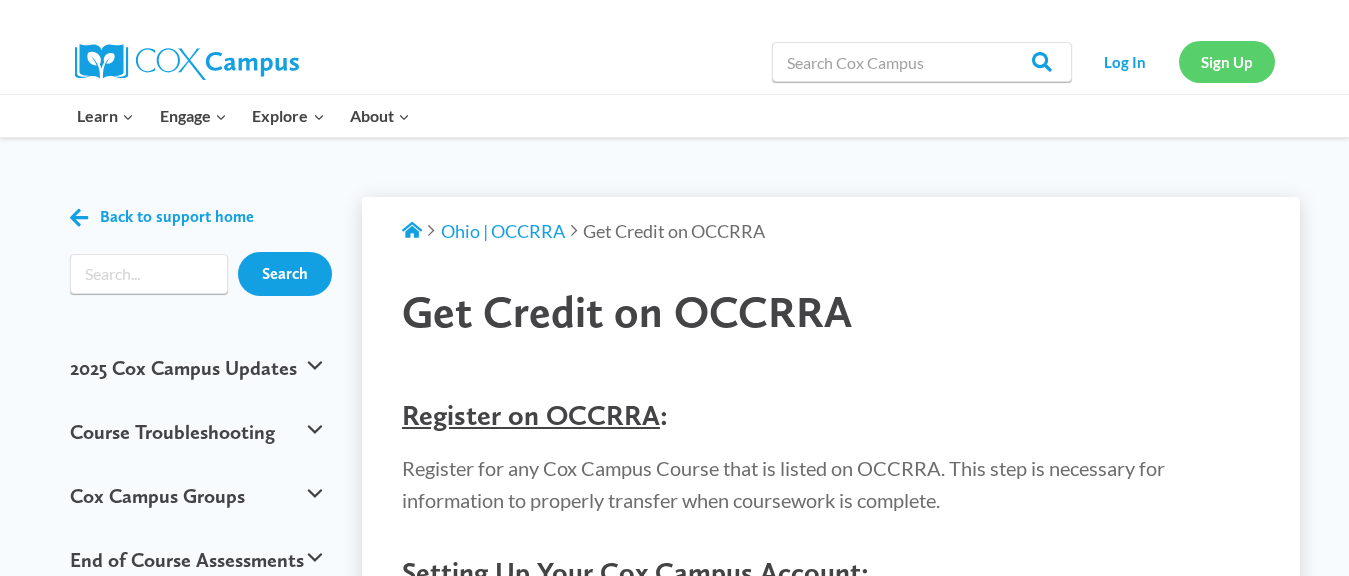 click on "Sign Up" at bounding box center [1227, 61] 